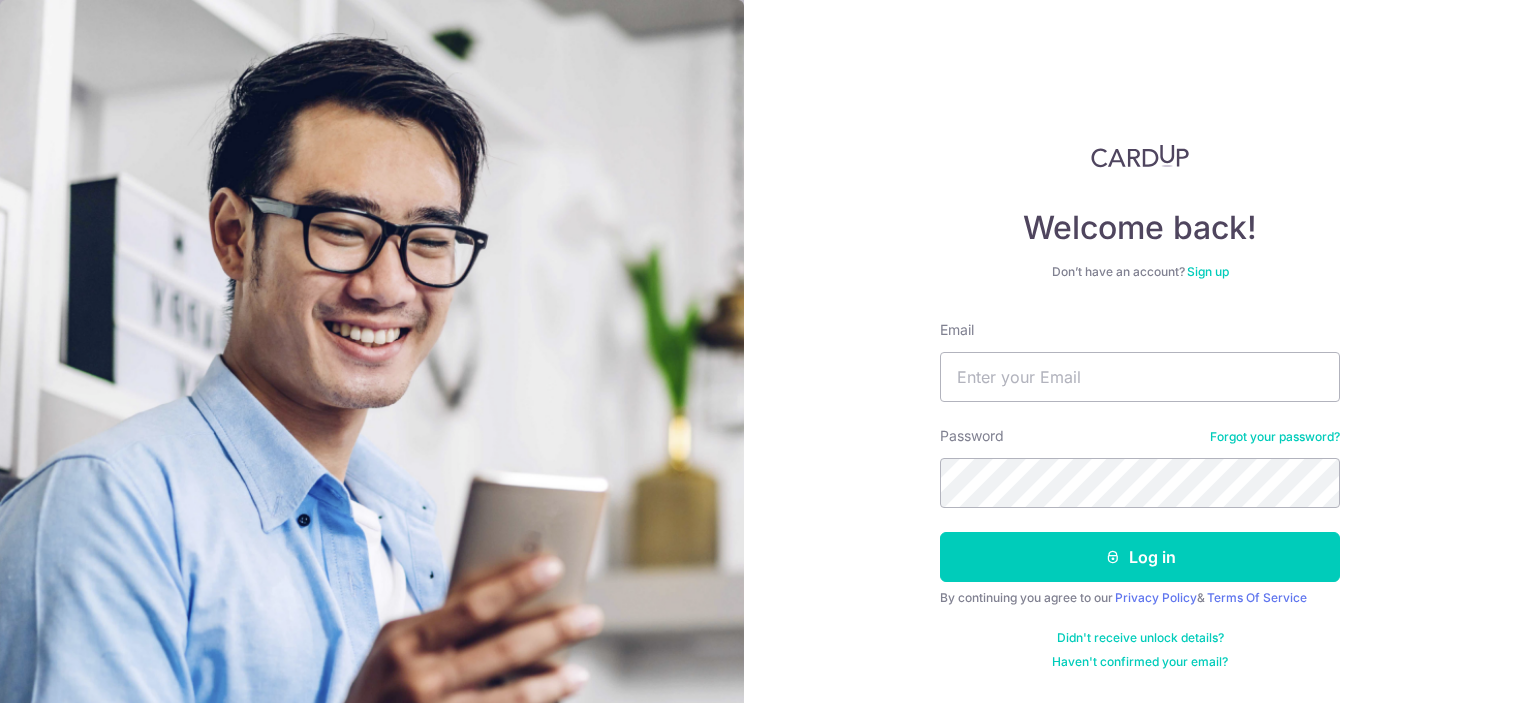scroll, scrollTop: 0, scrollLeft: 0, axis: both 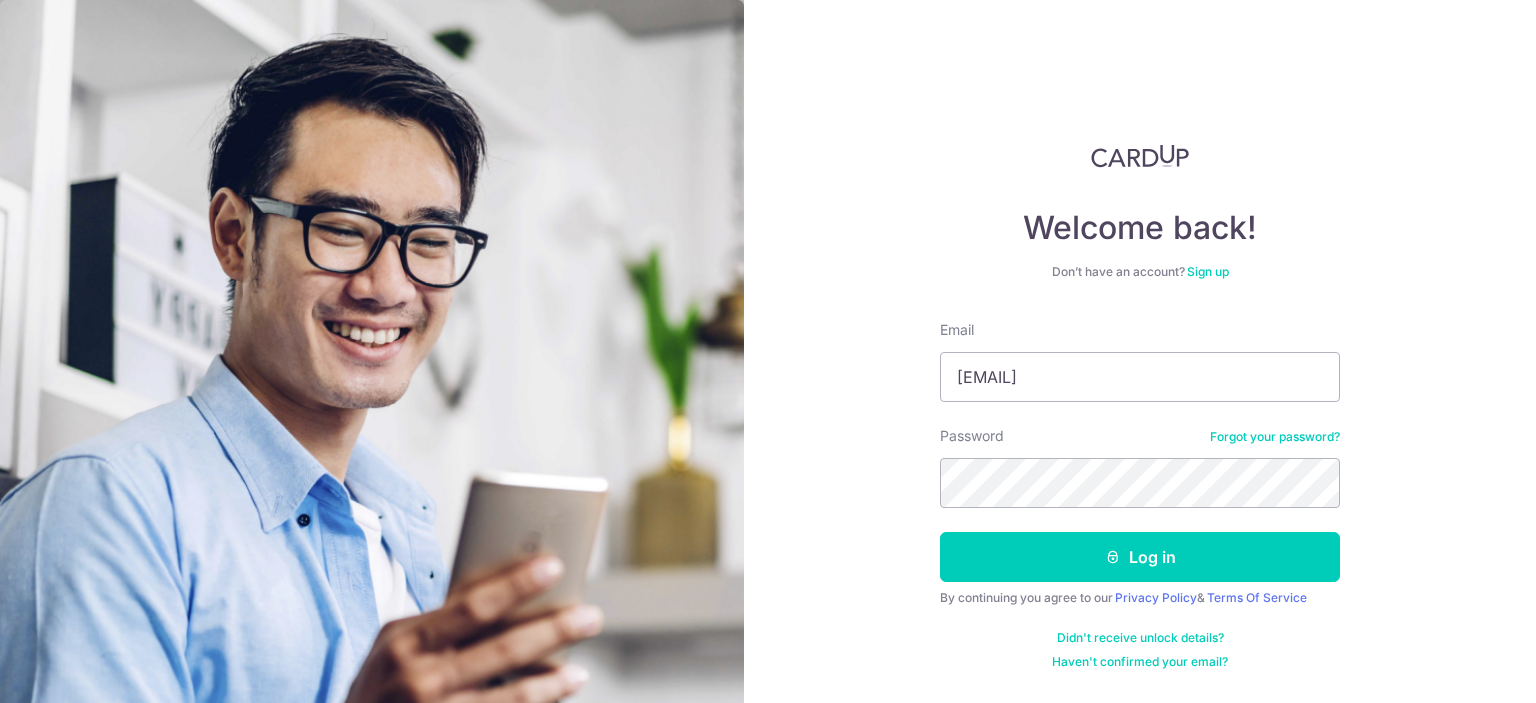 type on "aloysius.kieth@gmail.com" 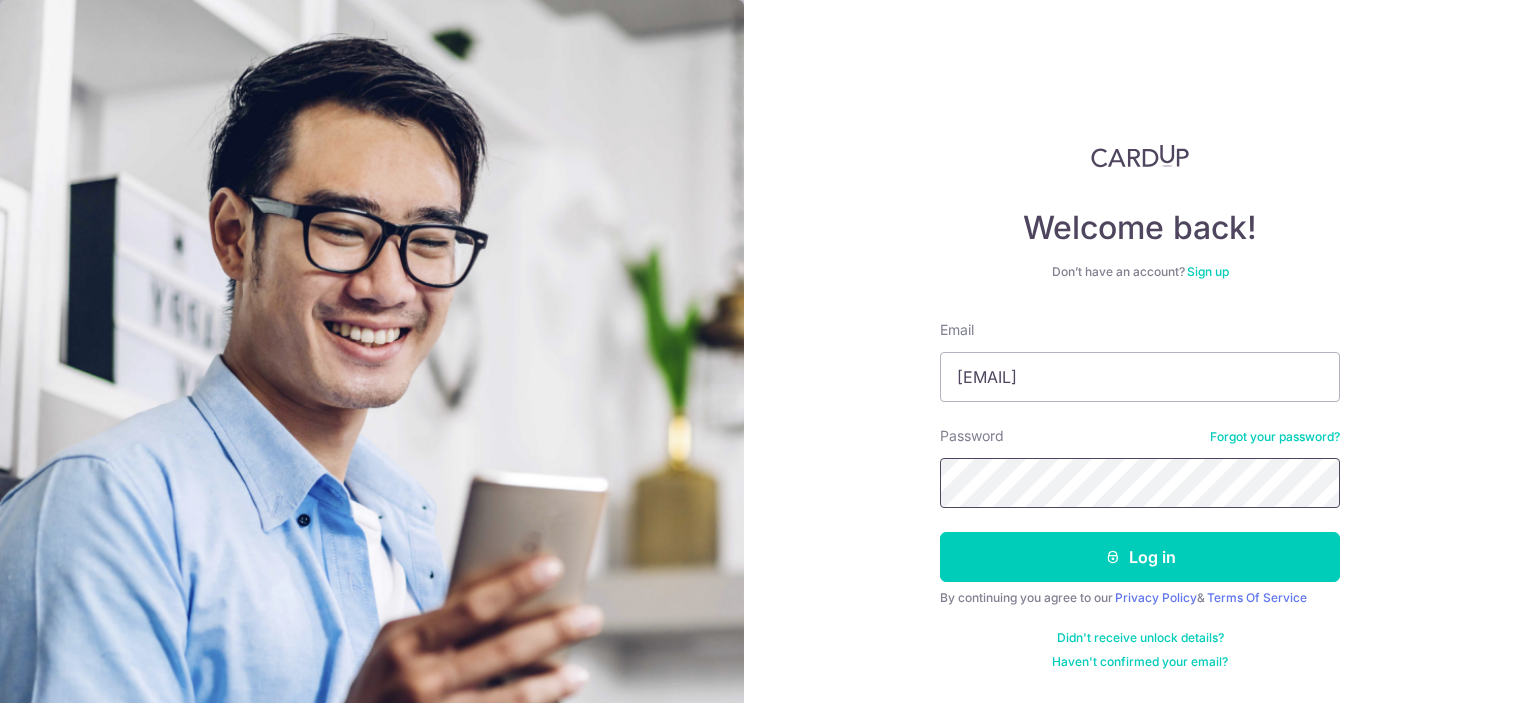 click on "Log in" at bounding box center [1140, 557] 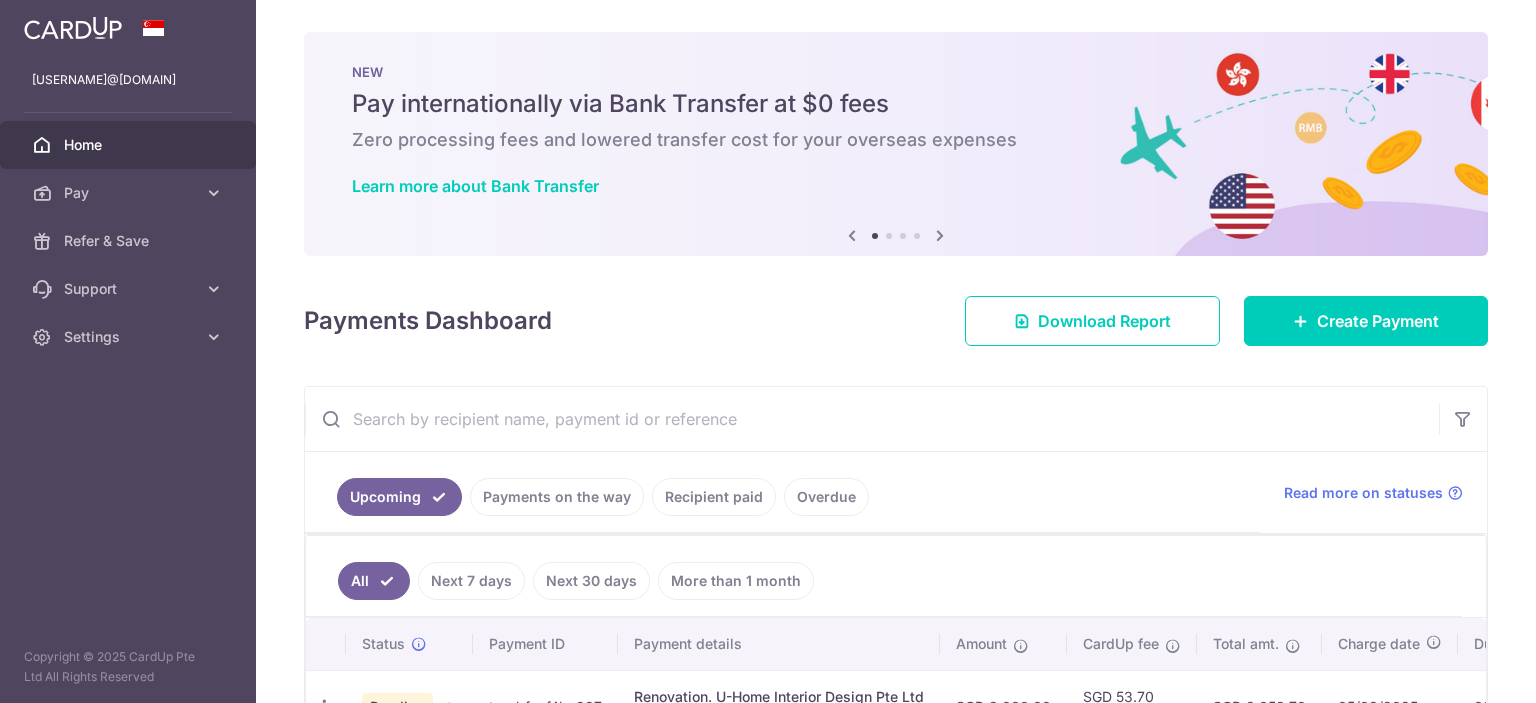 scroll, scrollTop: 0, scrollLeft: 0, axis: both 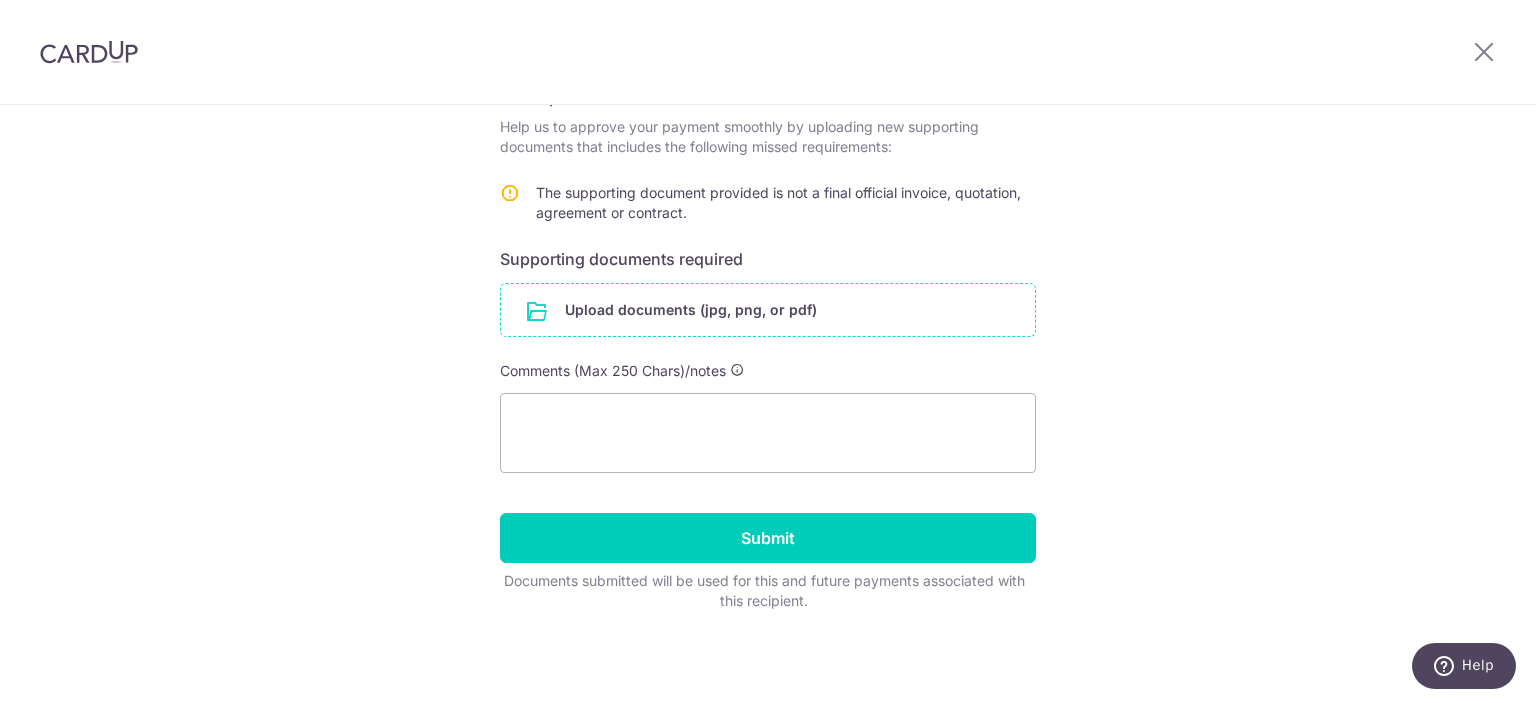click at bounding box center [768, 310] 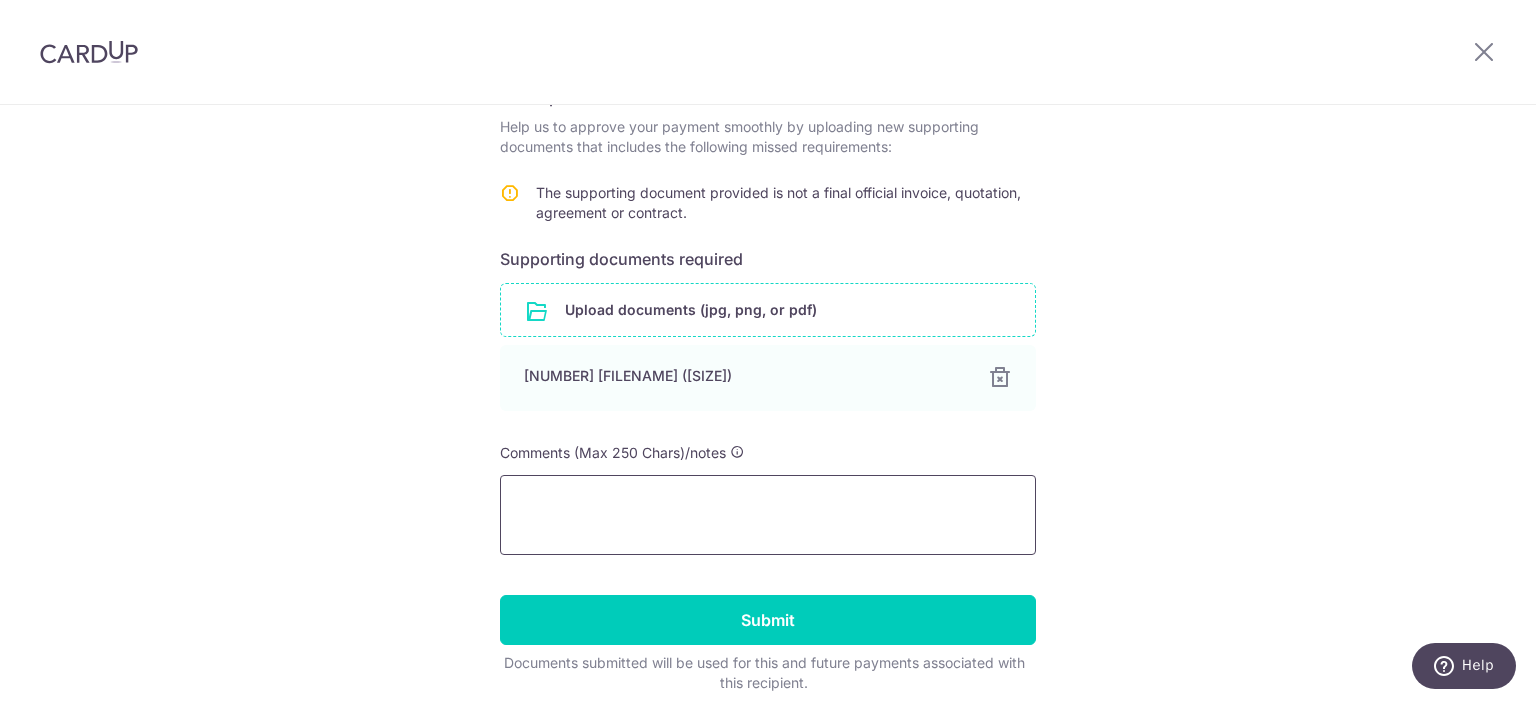 click at bounding box center (768, 515) 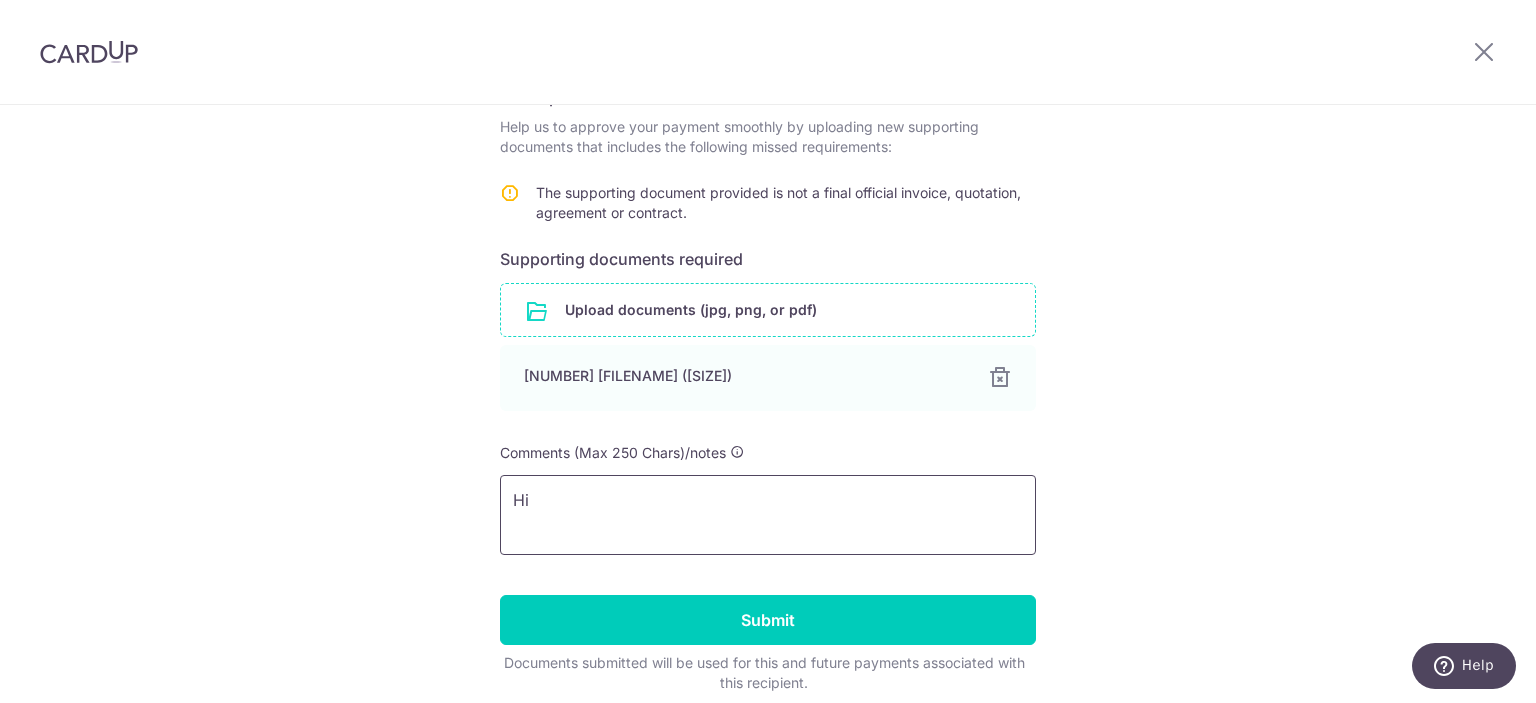 type on "H" 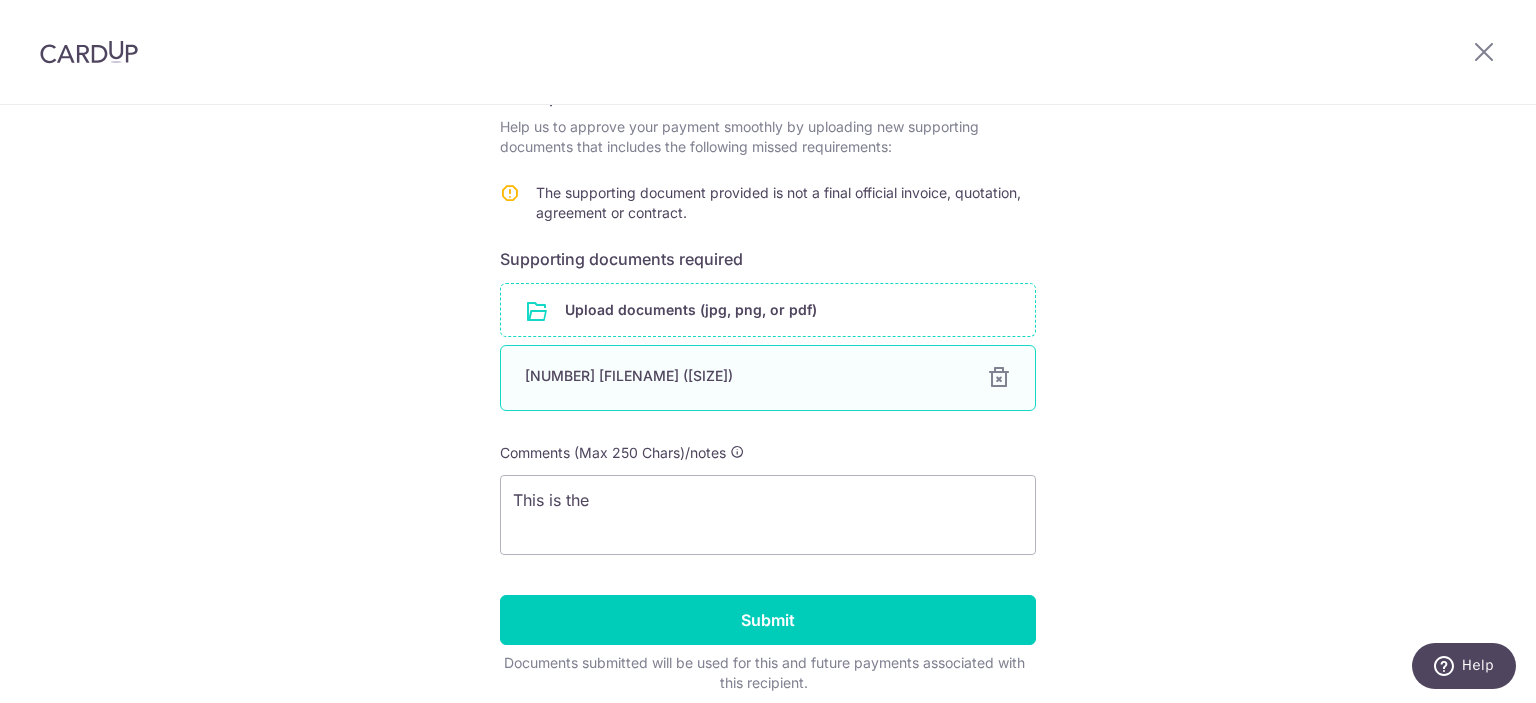 click at bounding box center (999, 378) 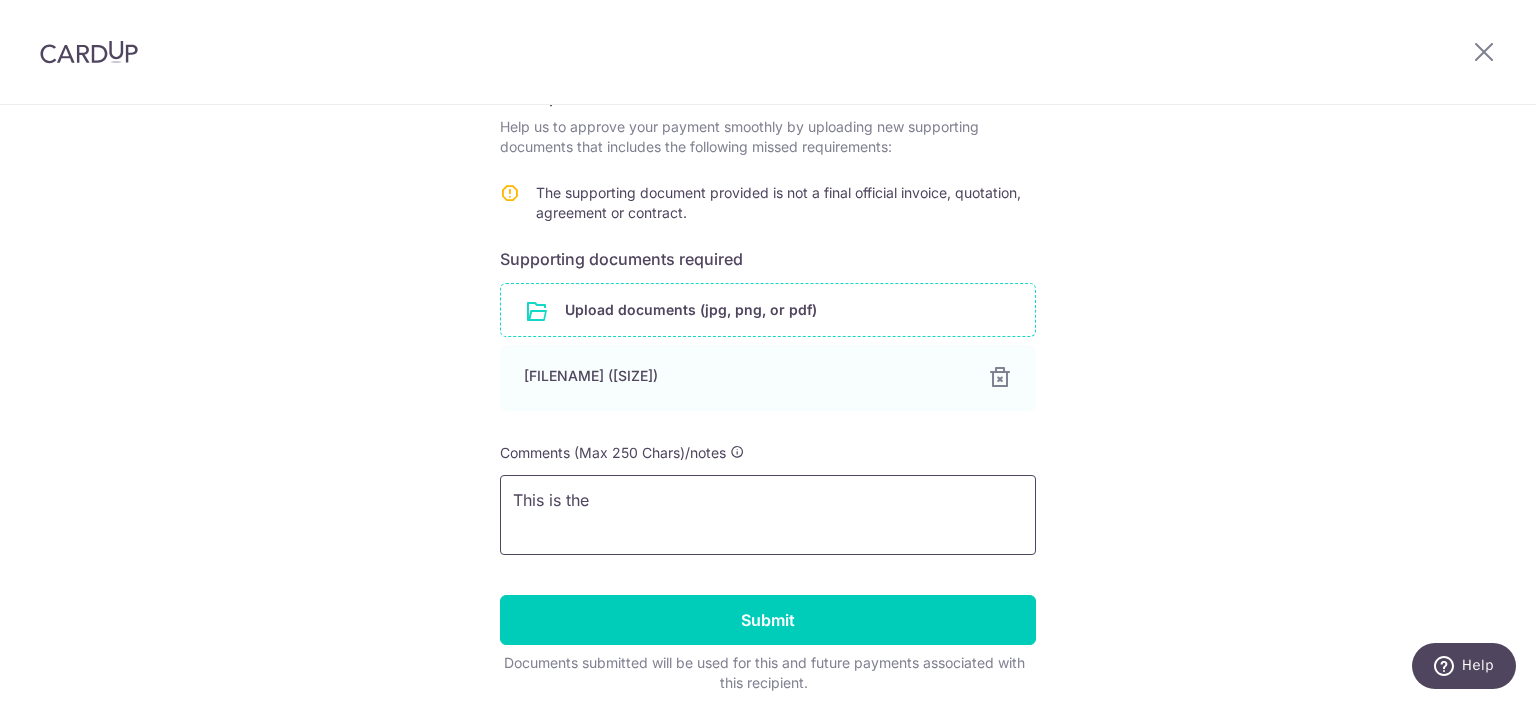 click on "This is the" at bounding box center (768, 515) 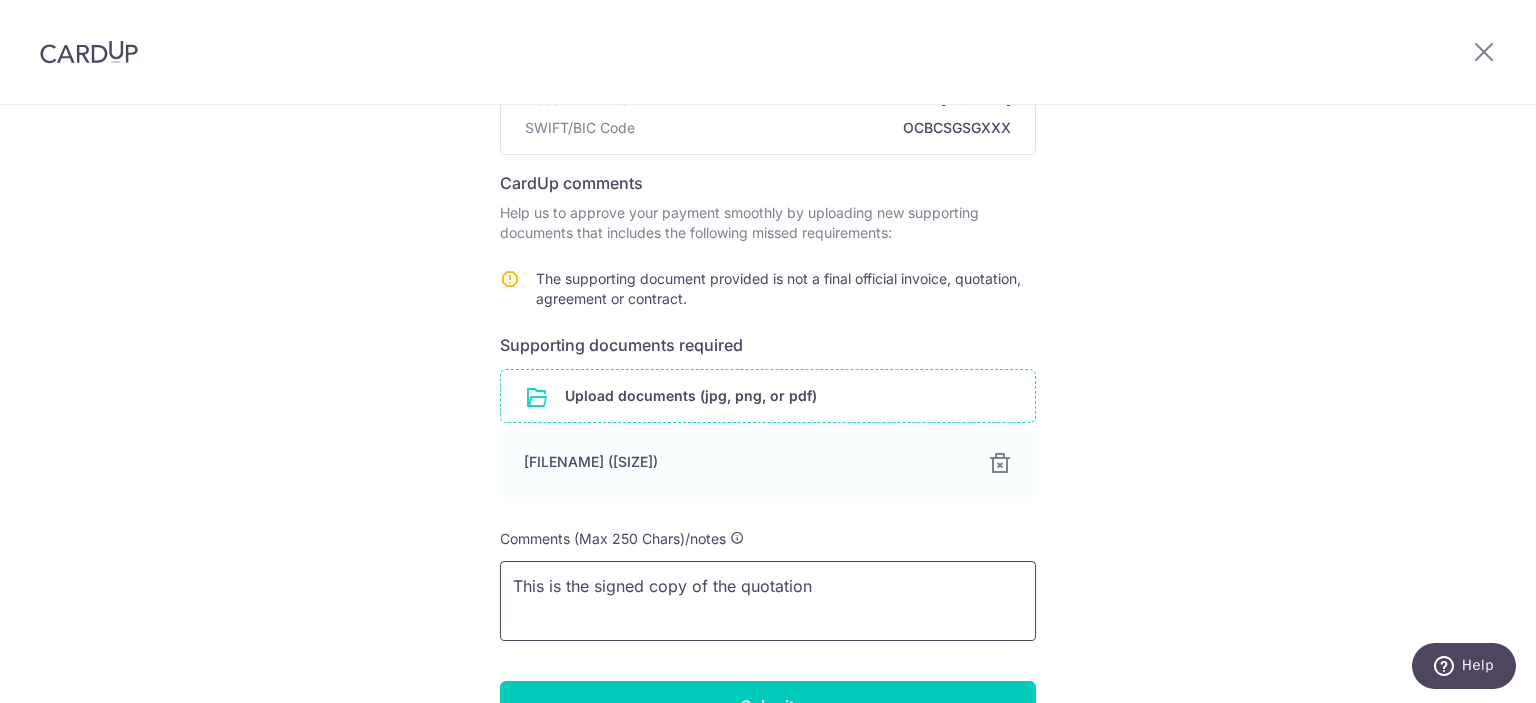 scroll, scrollTop: 354, scrollLeft: 0, axis: vertical 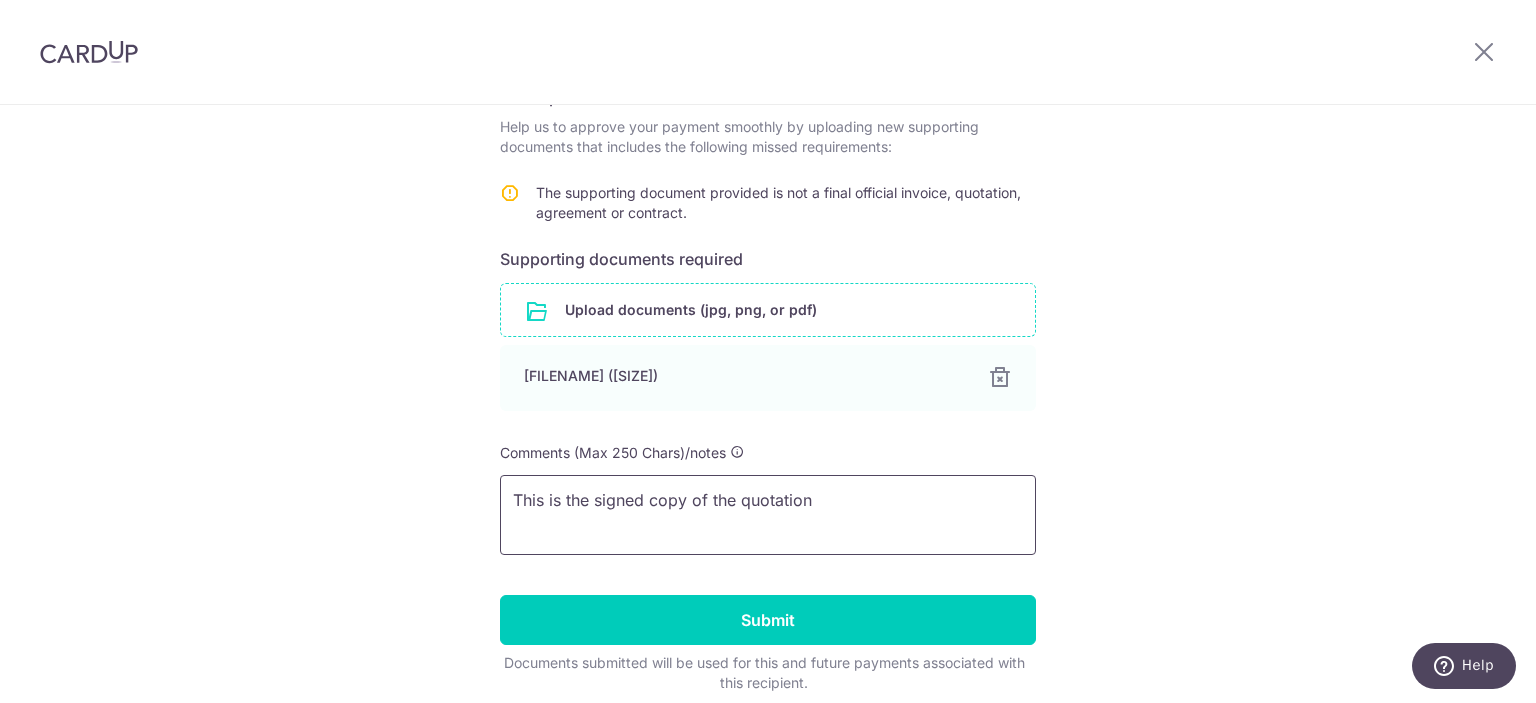 click on "This is the signed copy of the quotation" at bounding box center (768, 515) 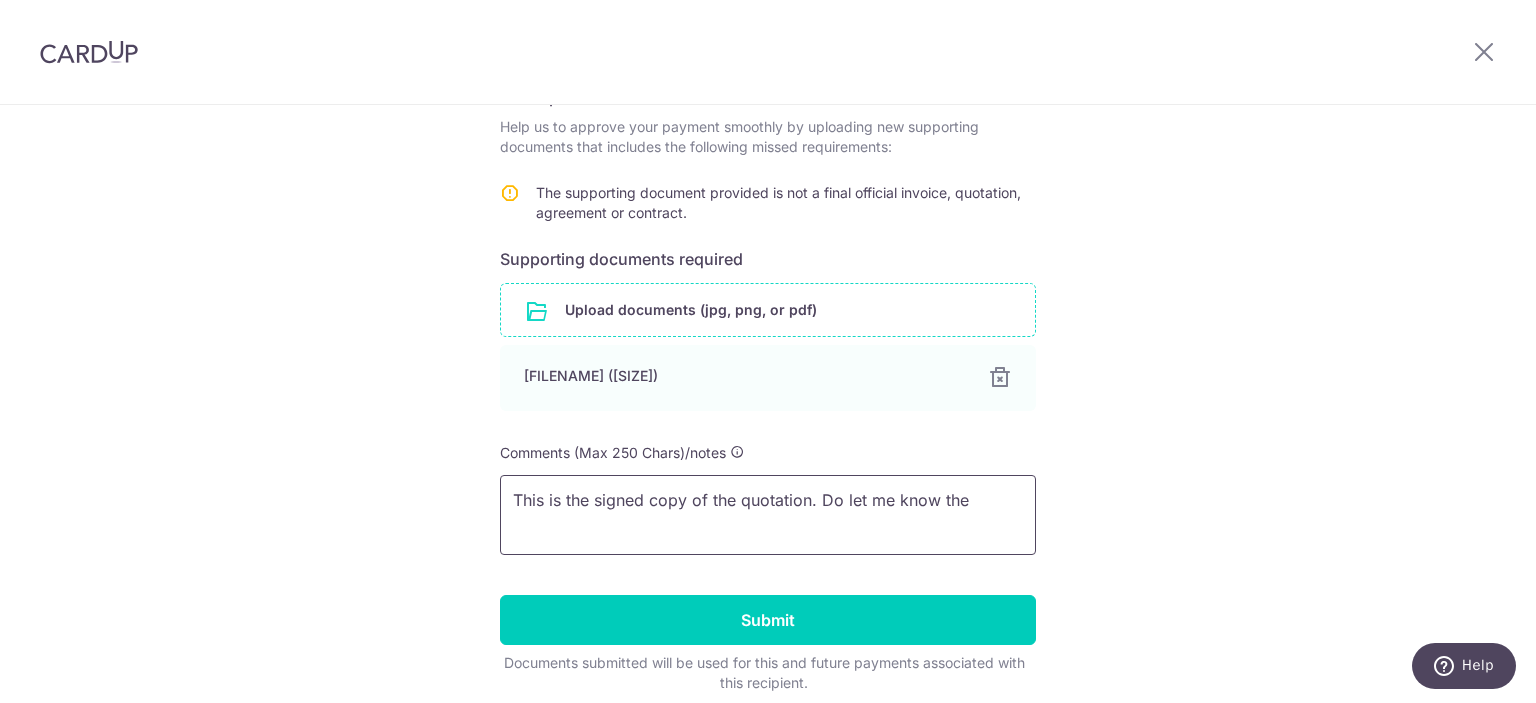click on "This is the signed copy of the quotation. Do let me know the" at bounding box center (768, 515) 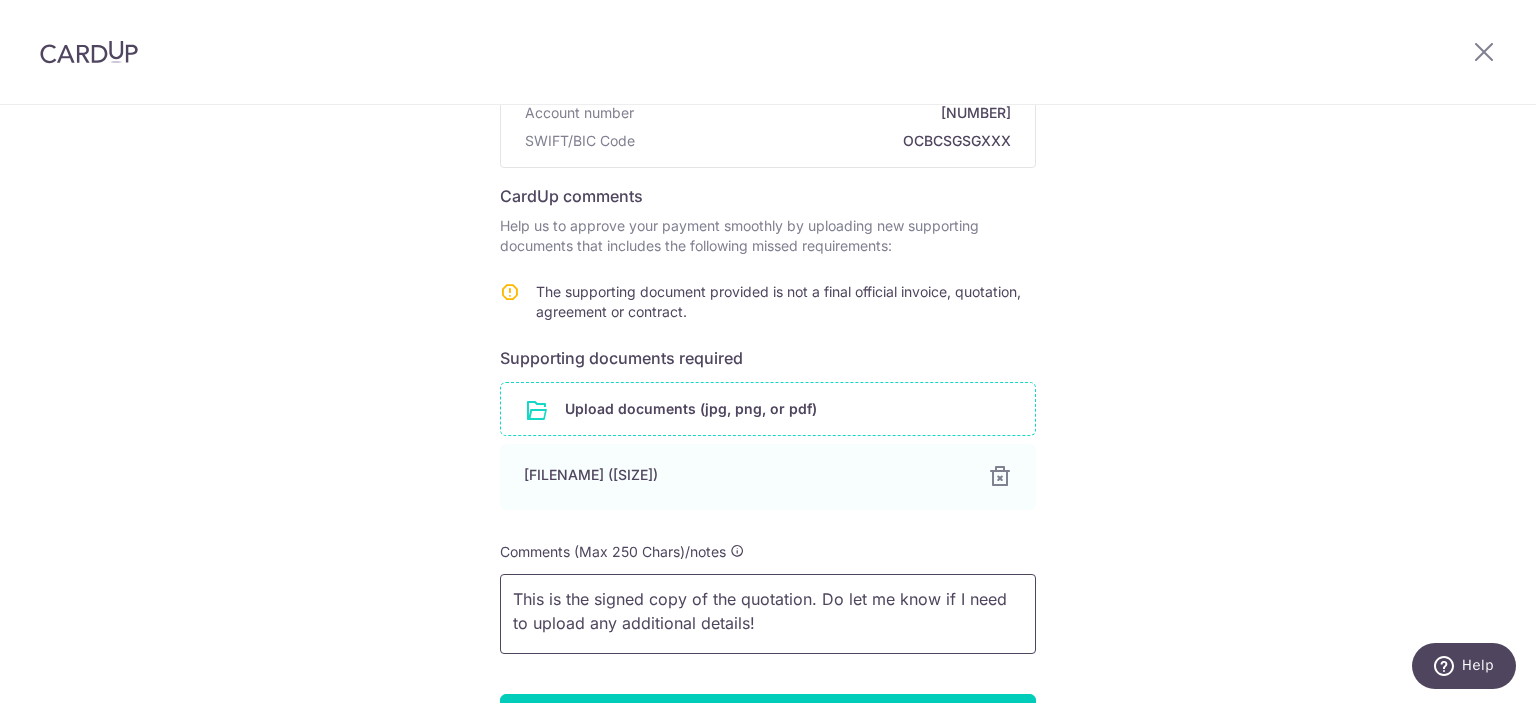 scroll, scrollTop: 436, scrollLeft: 0, axis: vertical 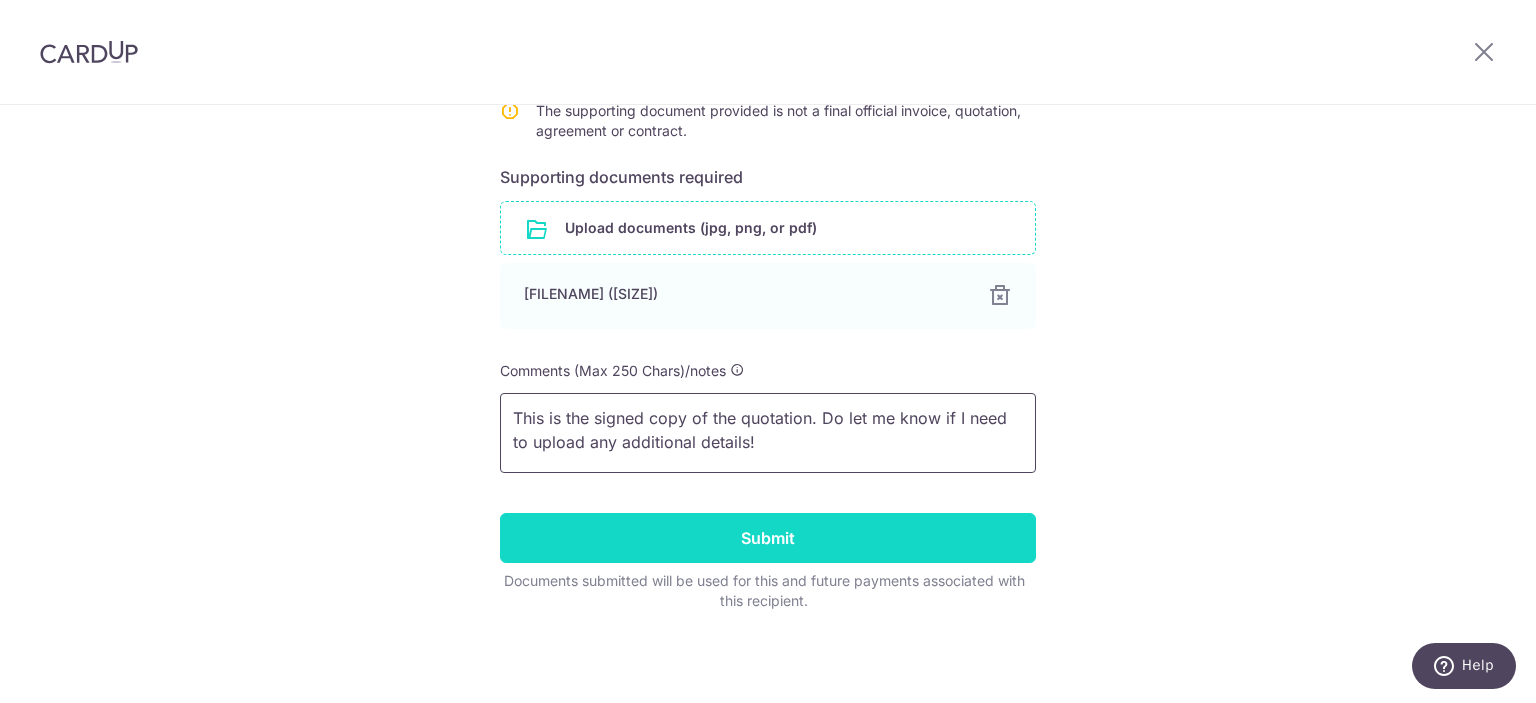 type on "This is the signed copy of the quotation. Do let me know if I need to upload any additional details!" 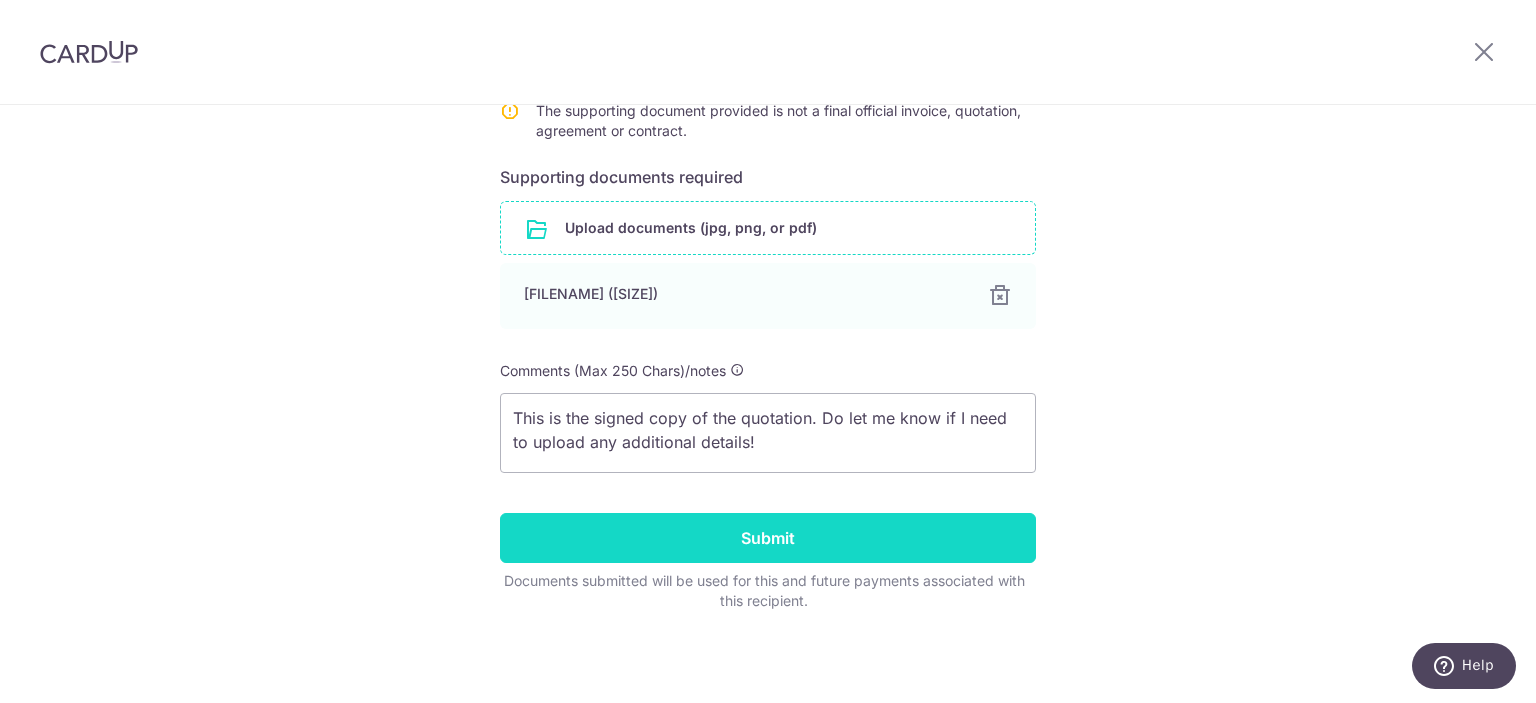 click on "Submit" at bounding box center [768, 538] 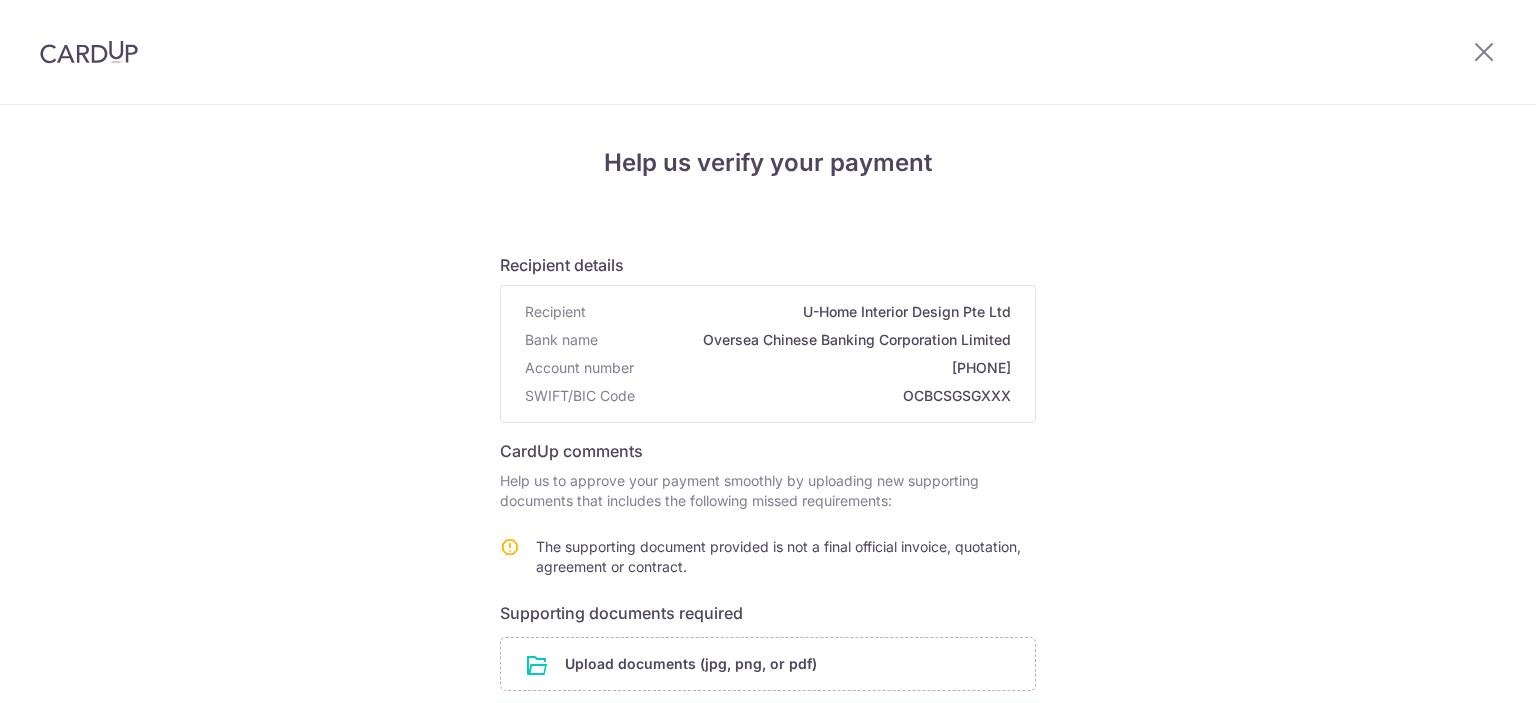 scroll, scrollTop: 0, scrollLeft: 0, axis: both 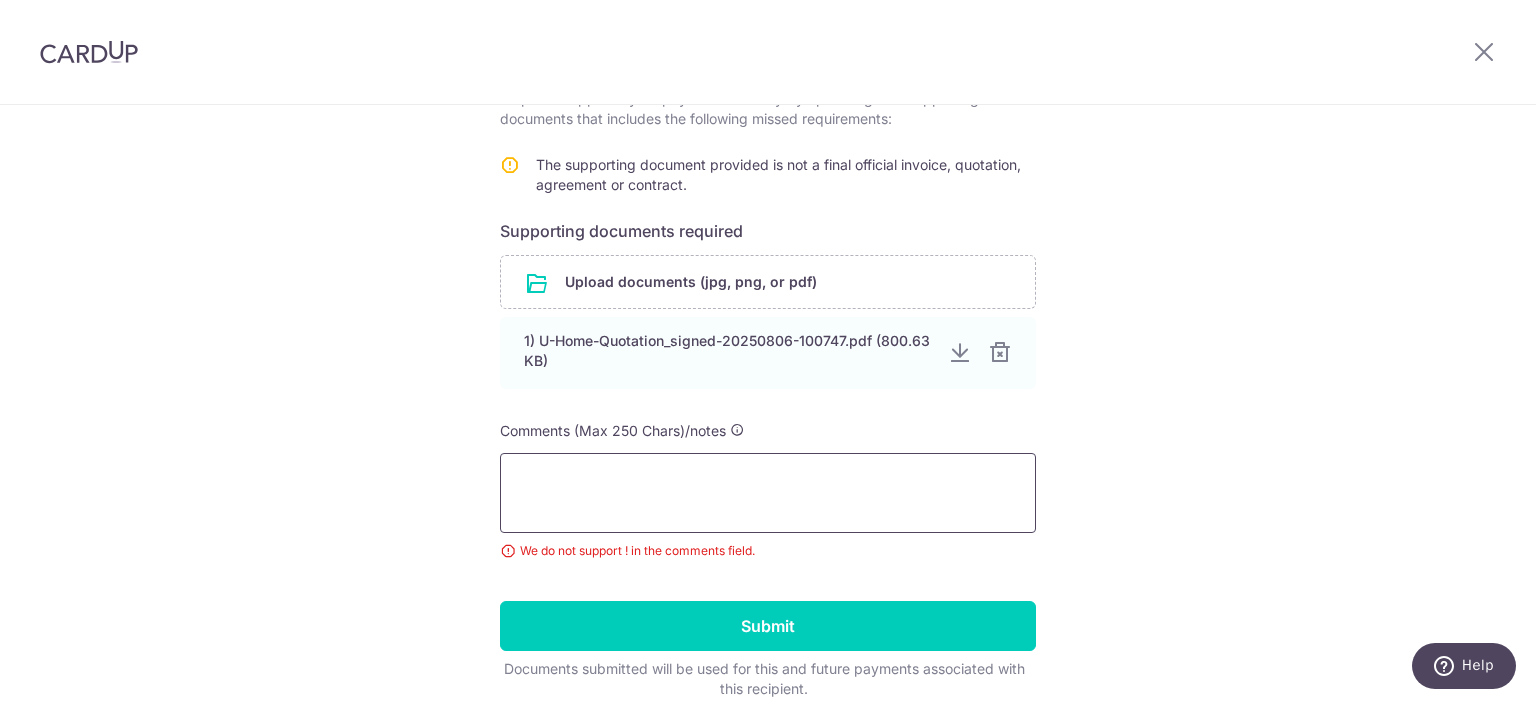 click at bounding box center [768, 493] 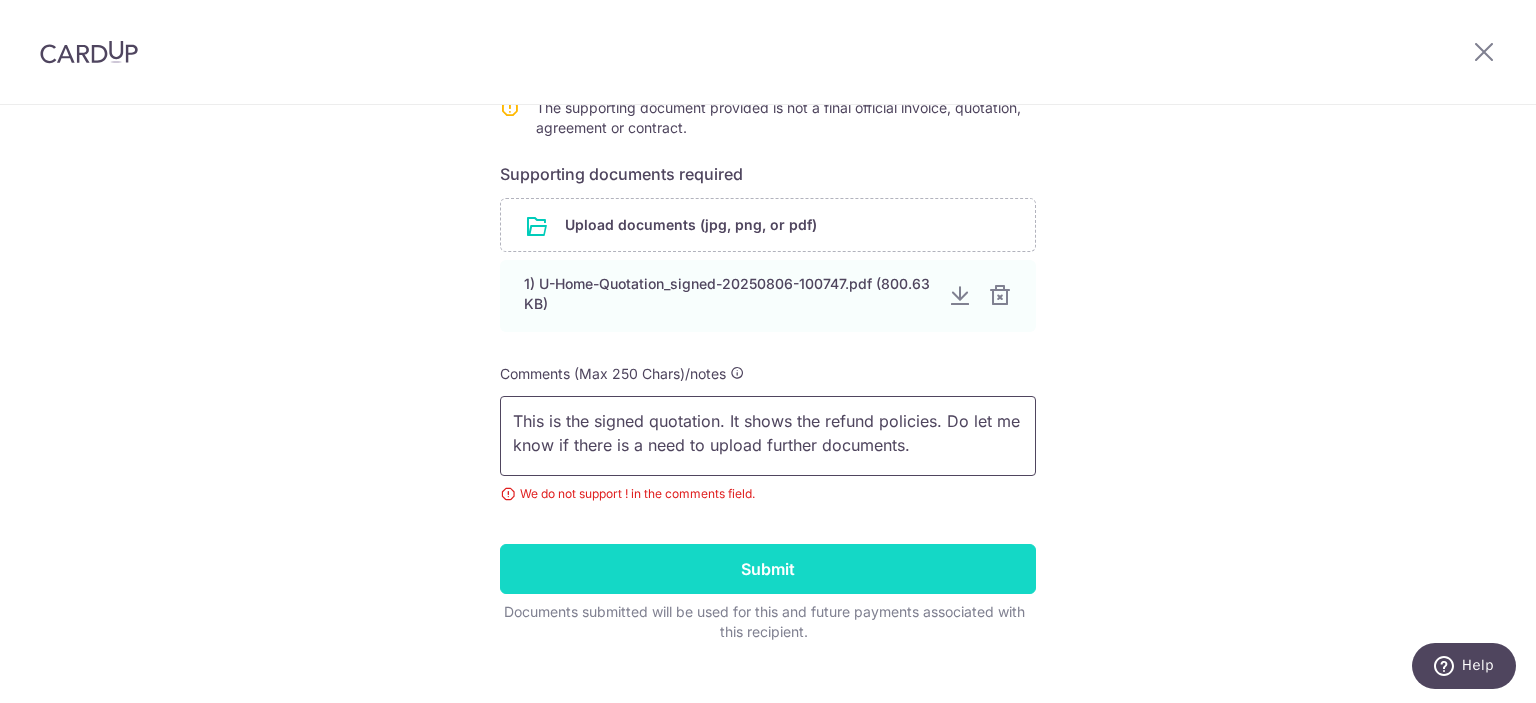 scroll, scrollTop: 470, scrollLeft: 0, axis: vertical 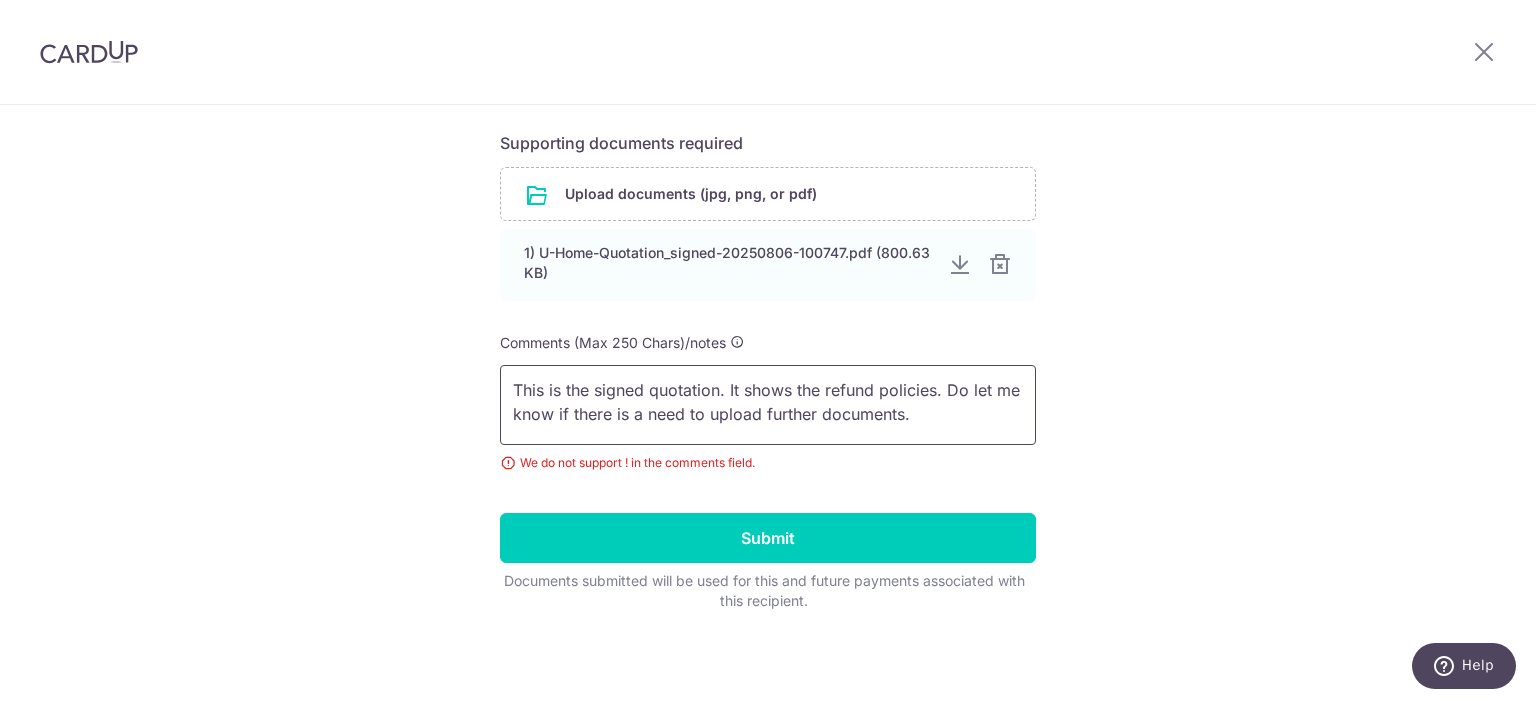 drag, startPoint x: 924, startPoint y: 413, endPoint x: 610, endPoint y: 419, distance: 314.0573 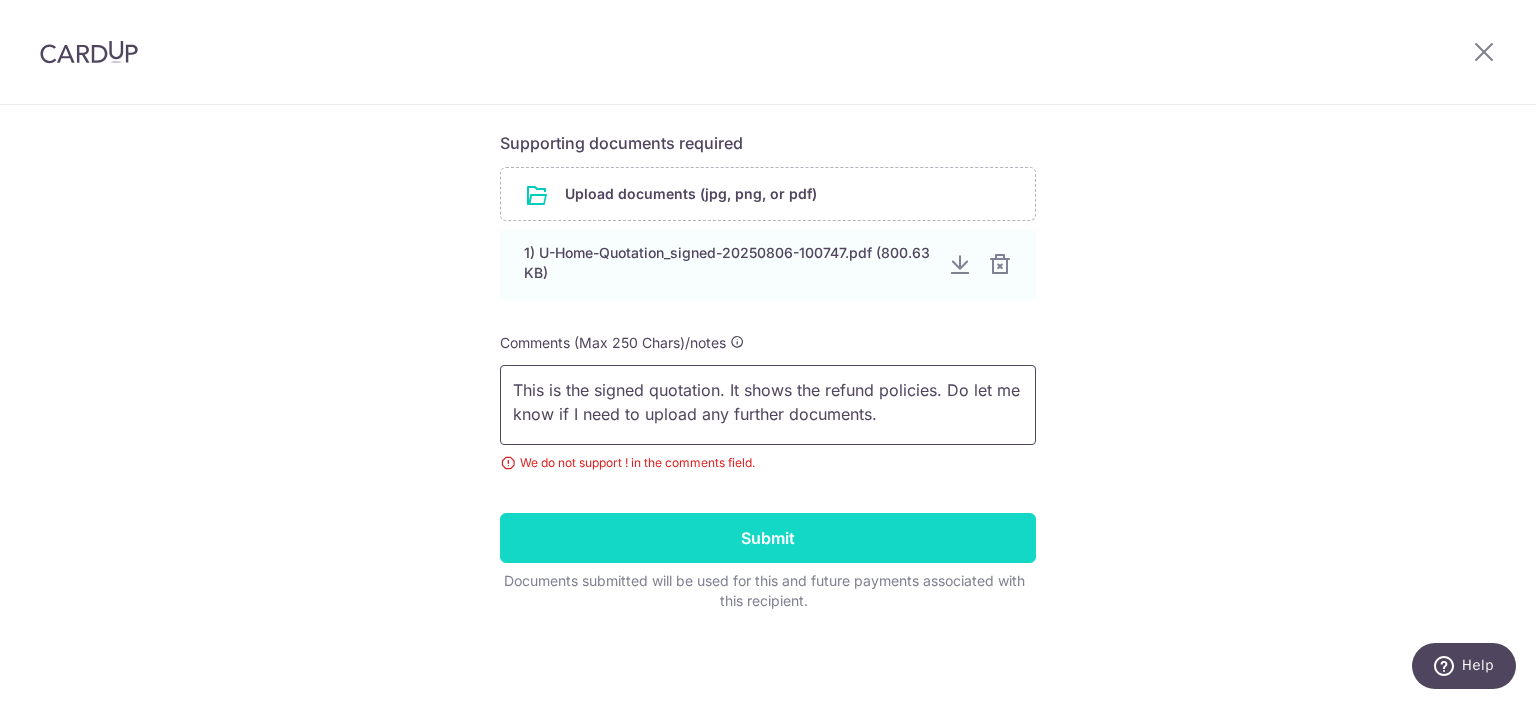 type on "This is the signed quotation. It shows the refund policies. Do let me know if I need to upload any further documents." 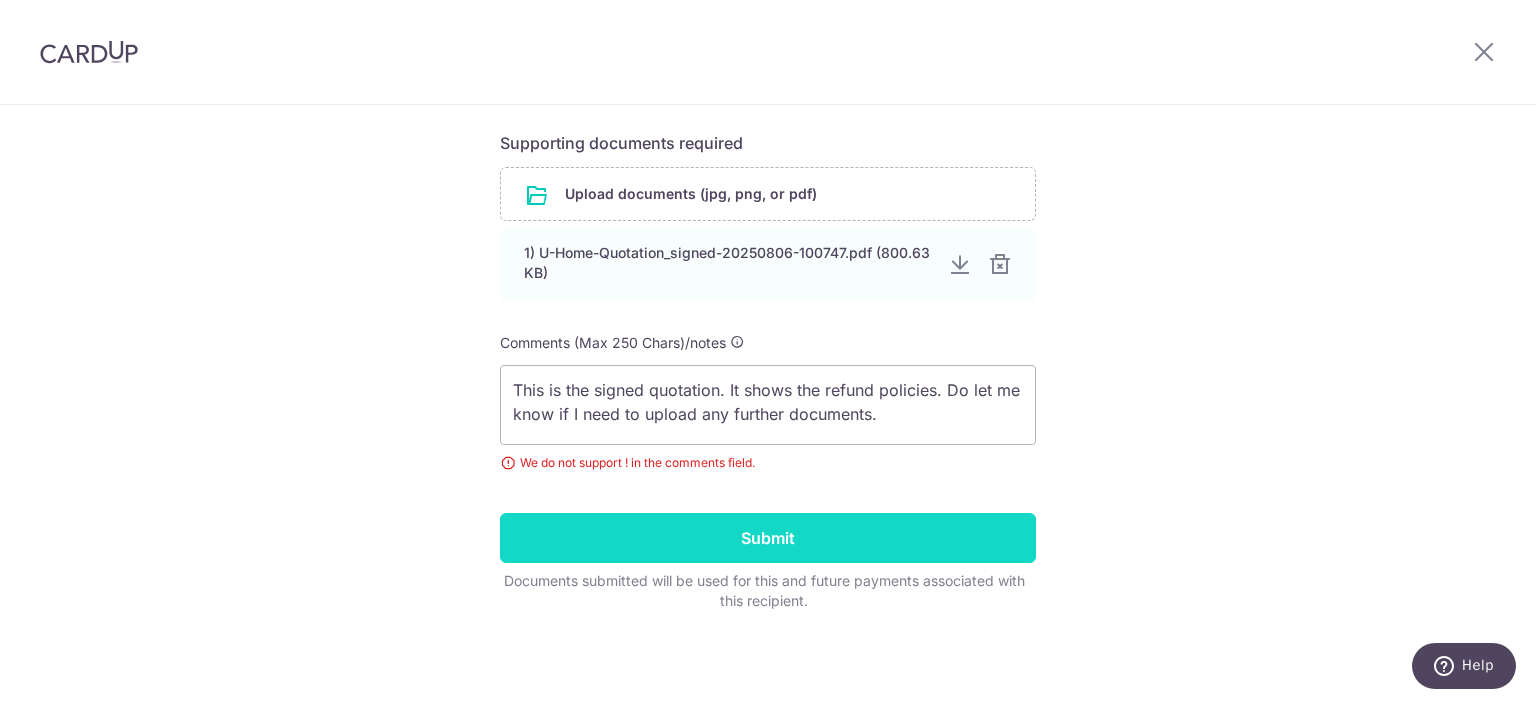 click on "Submit" at bounding box center (768, 538) 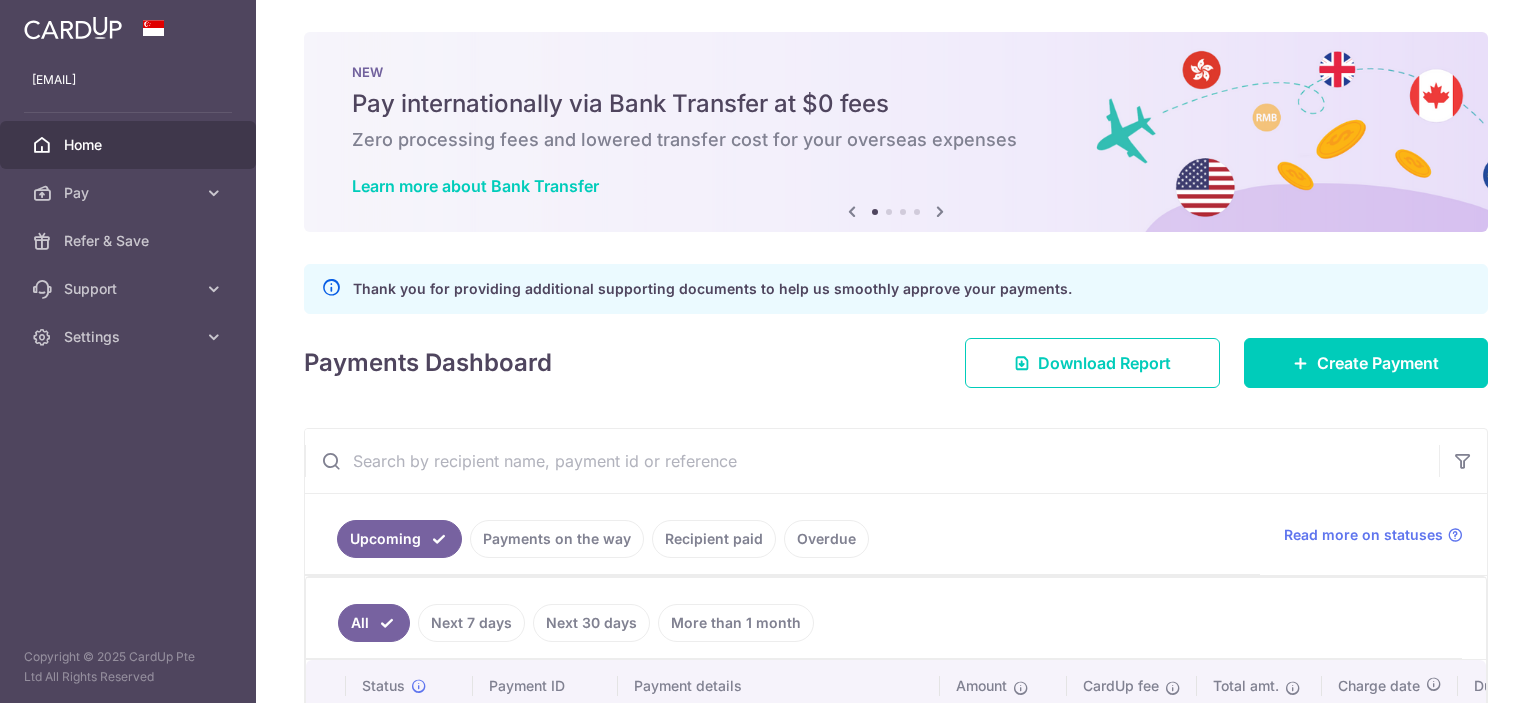 scroll, scrollTop: 0, scrollLeft: 0, axis: both 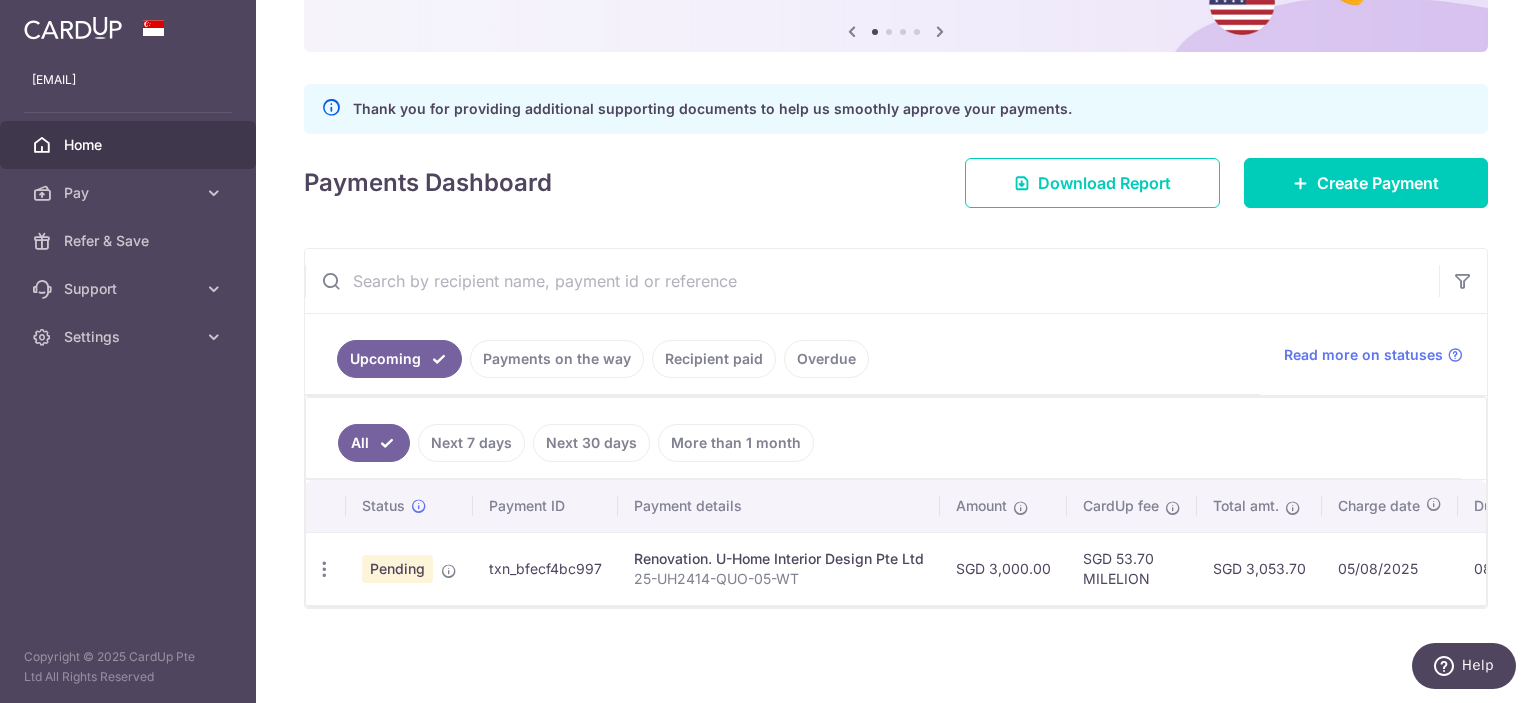 click on "Renovation. U-Home Interior Design Pte Ltd
[PRODUCT_CODE]" at bounding box center (779, 568) 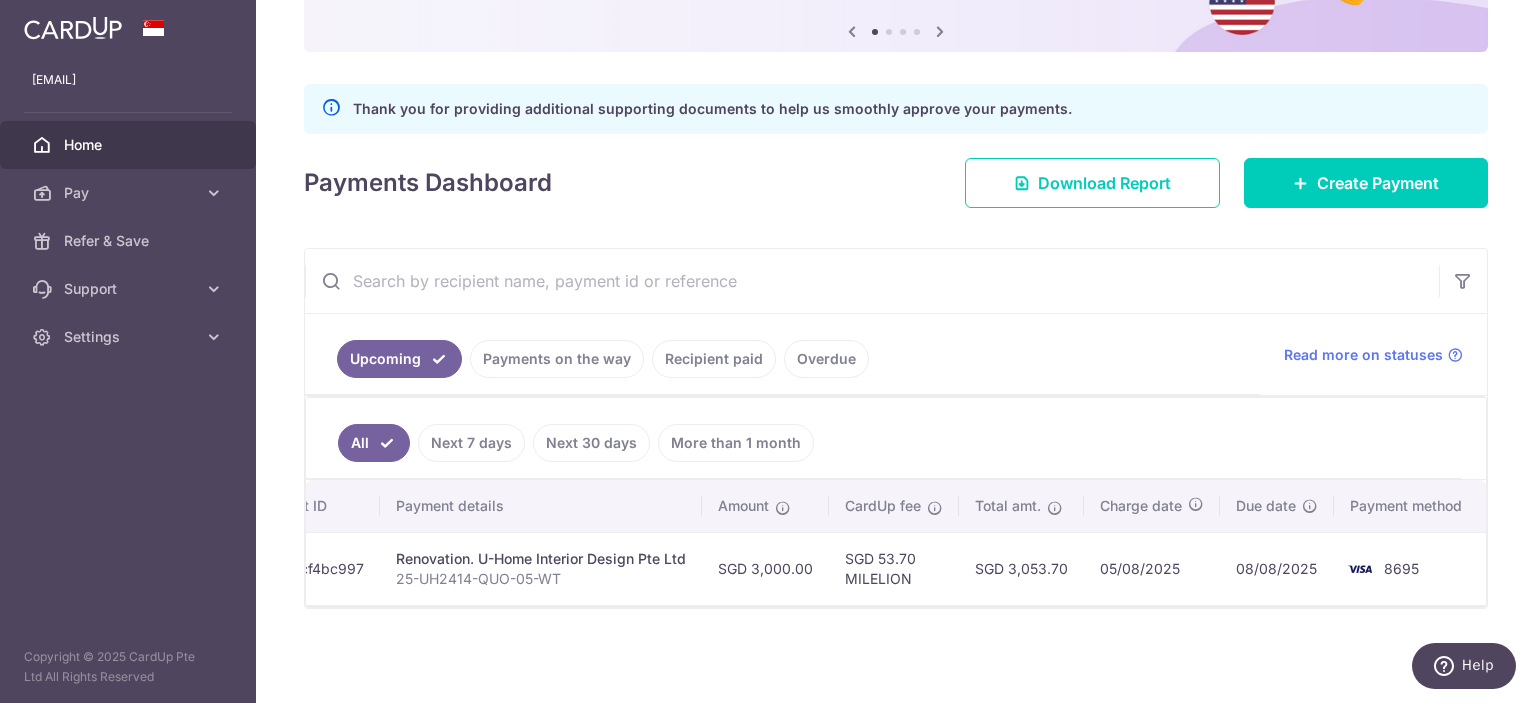 scroll, scrollTop: 0, scrollLeft: 0, axis: both 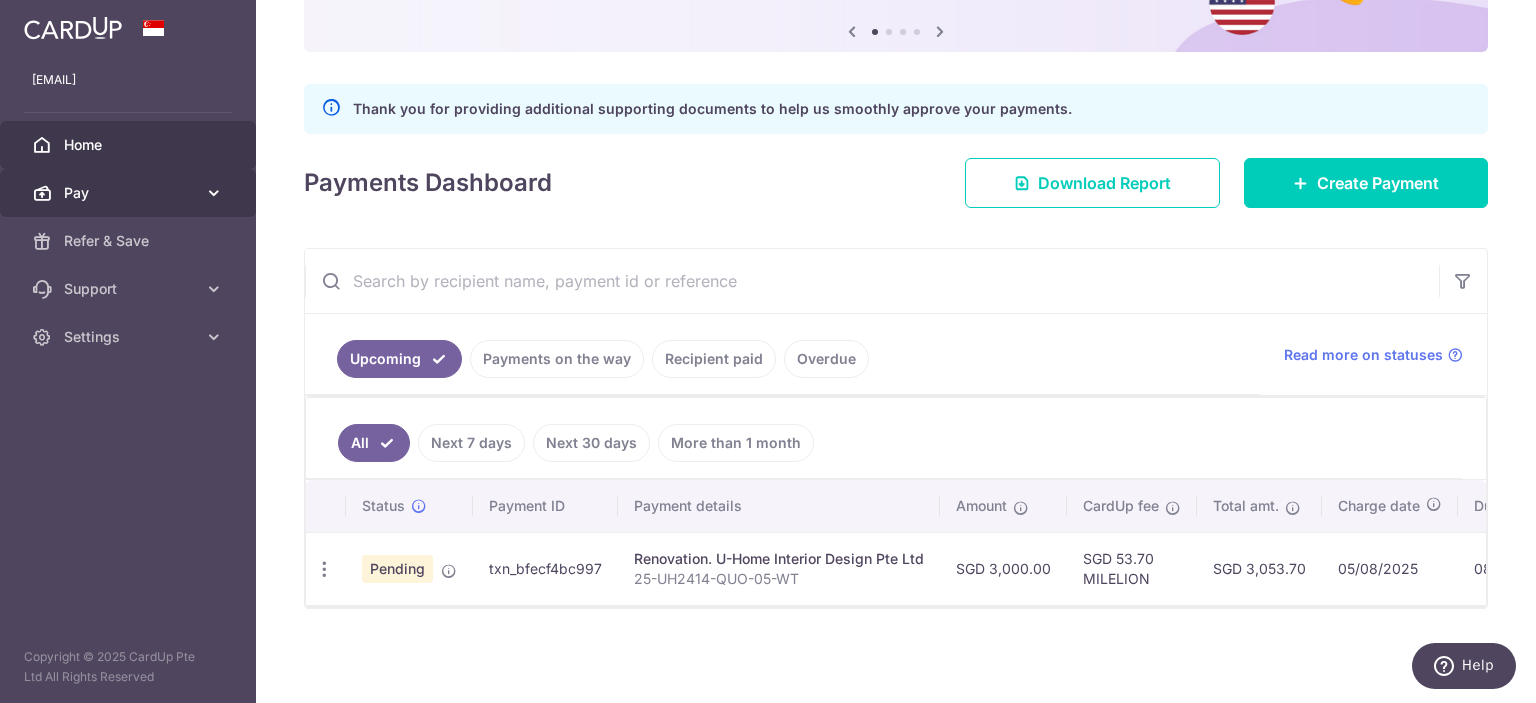 click at bounding box center [214, 193] 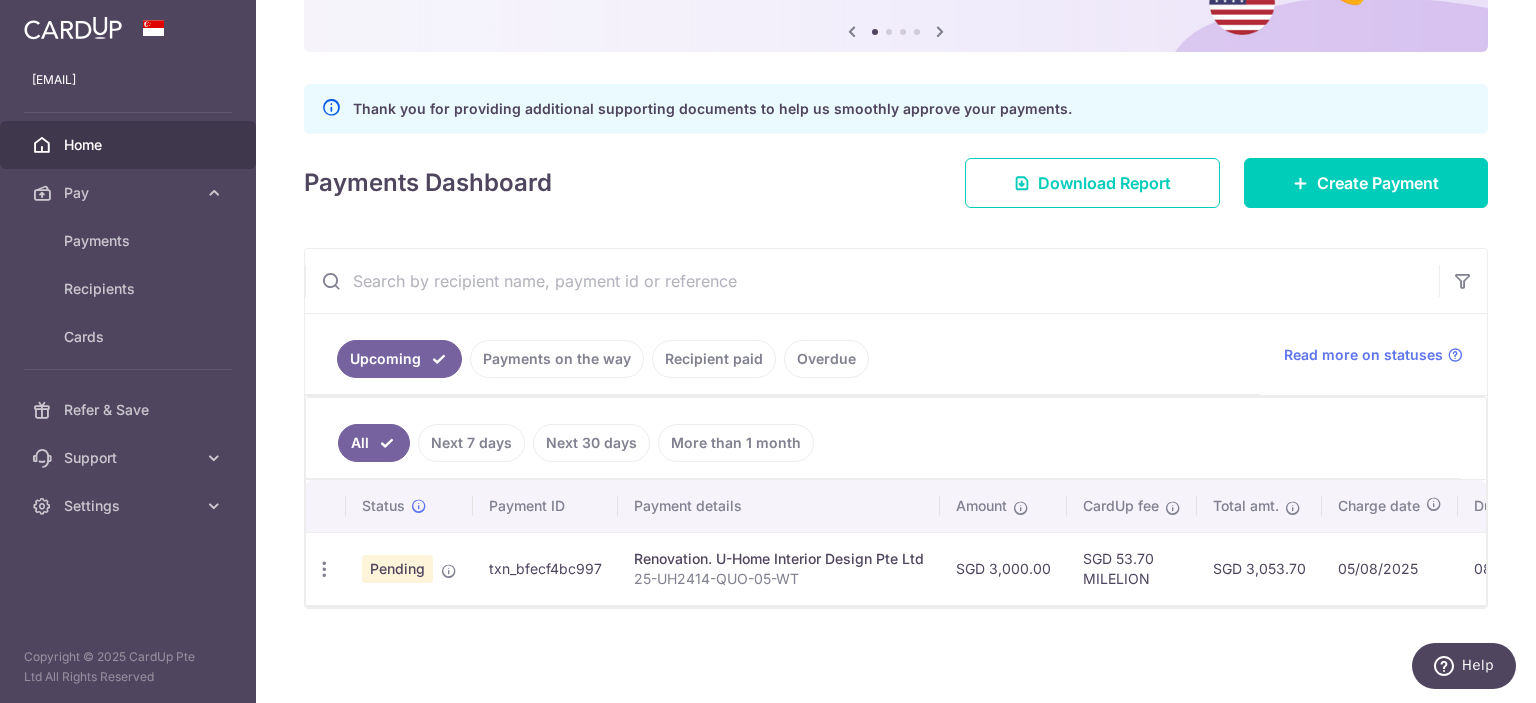 click on "txn_bfecf4bc997" at bounding box center (545, 568) 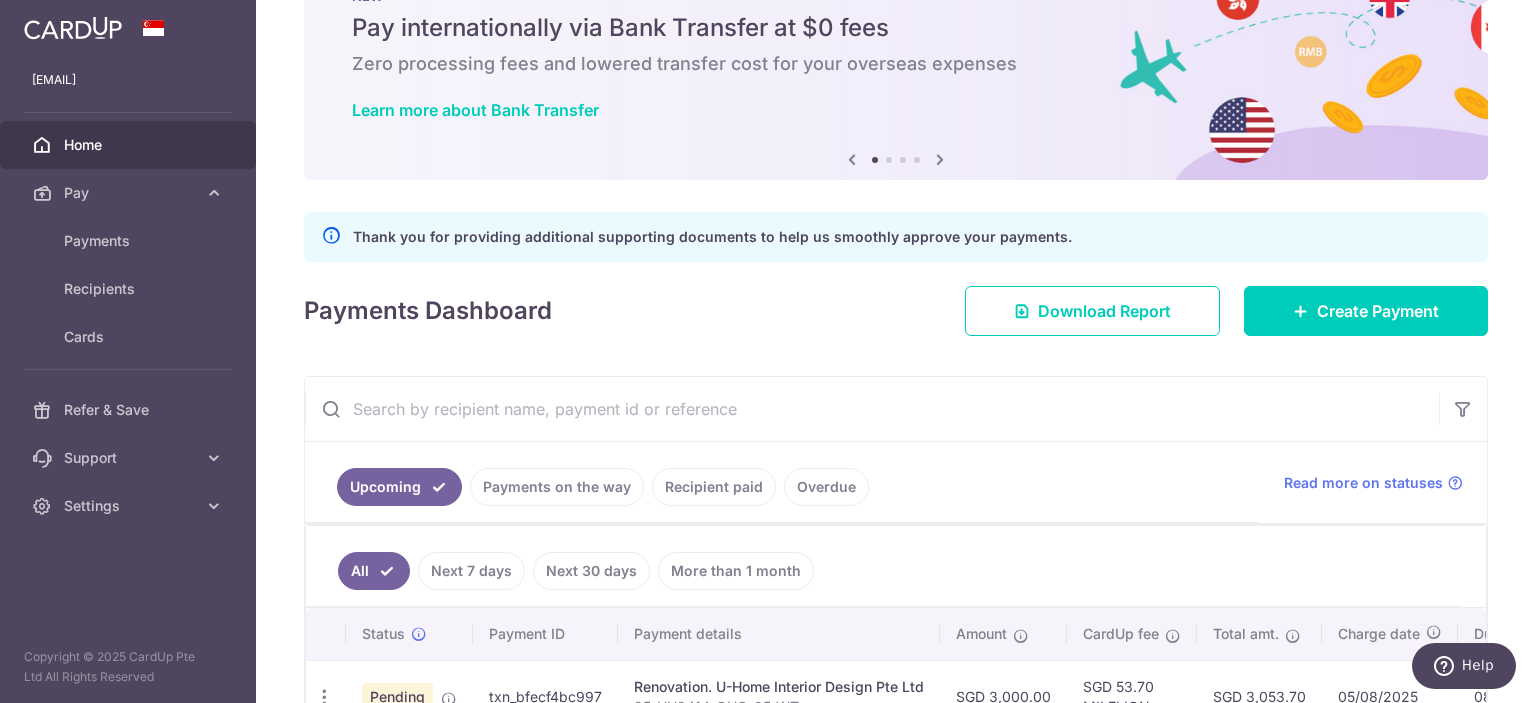 scroll, scrollTop: 110, scrollLeft: 0, axis: vertical 